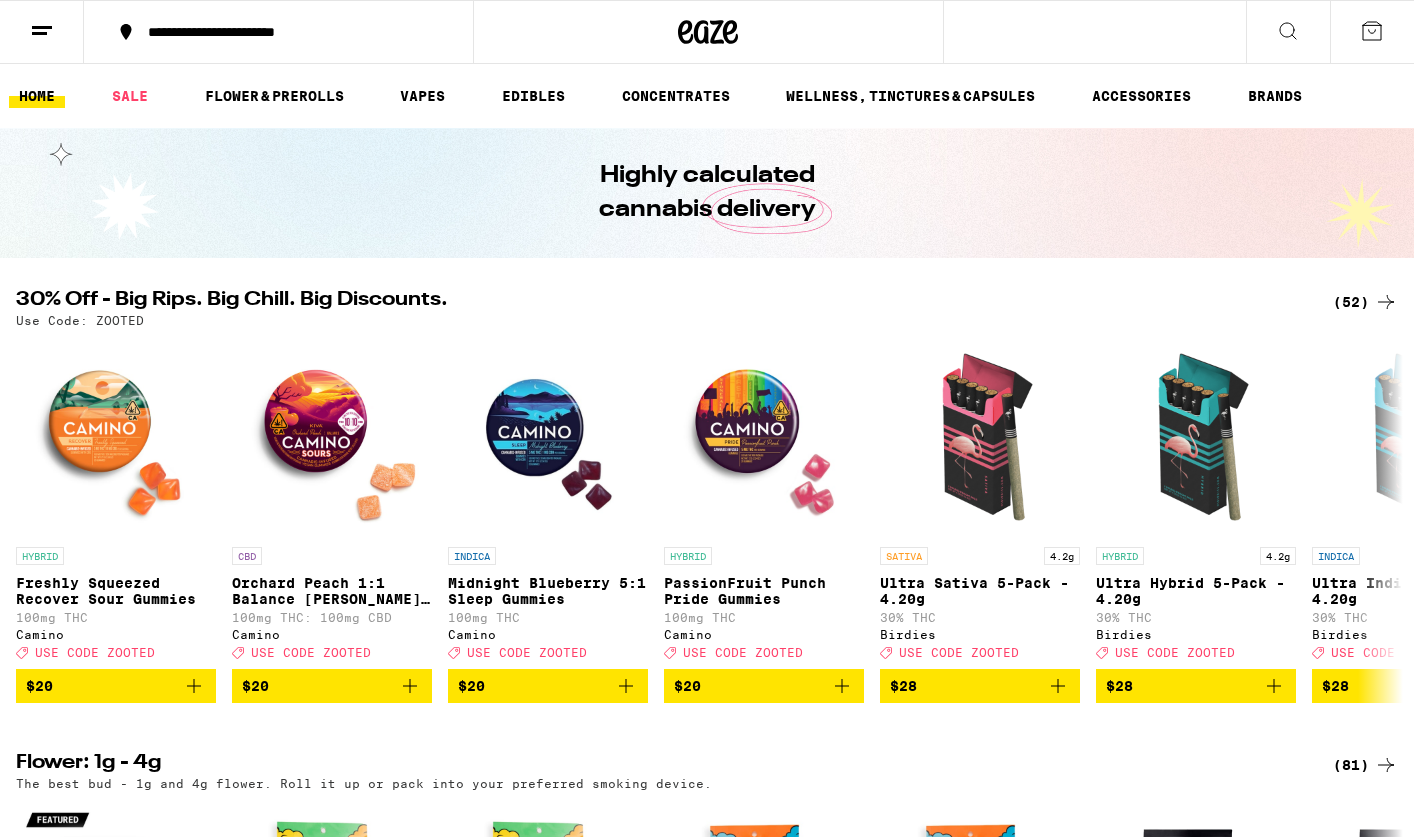 scroll, scrollTop: 0, scrollLeft: 0, axis: both 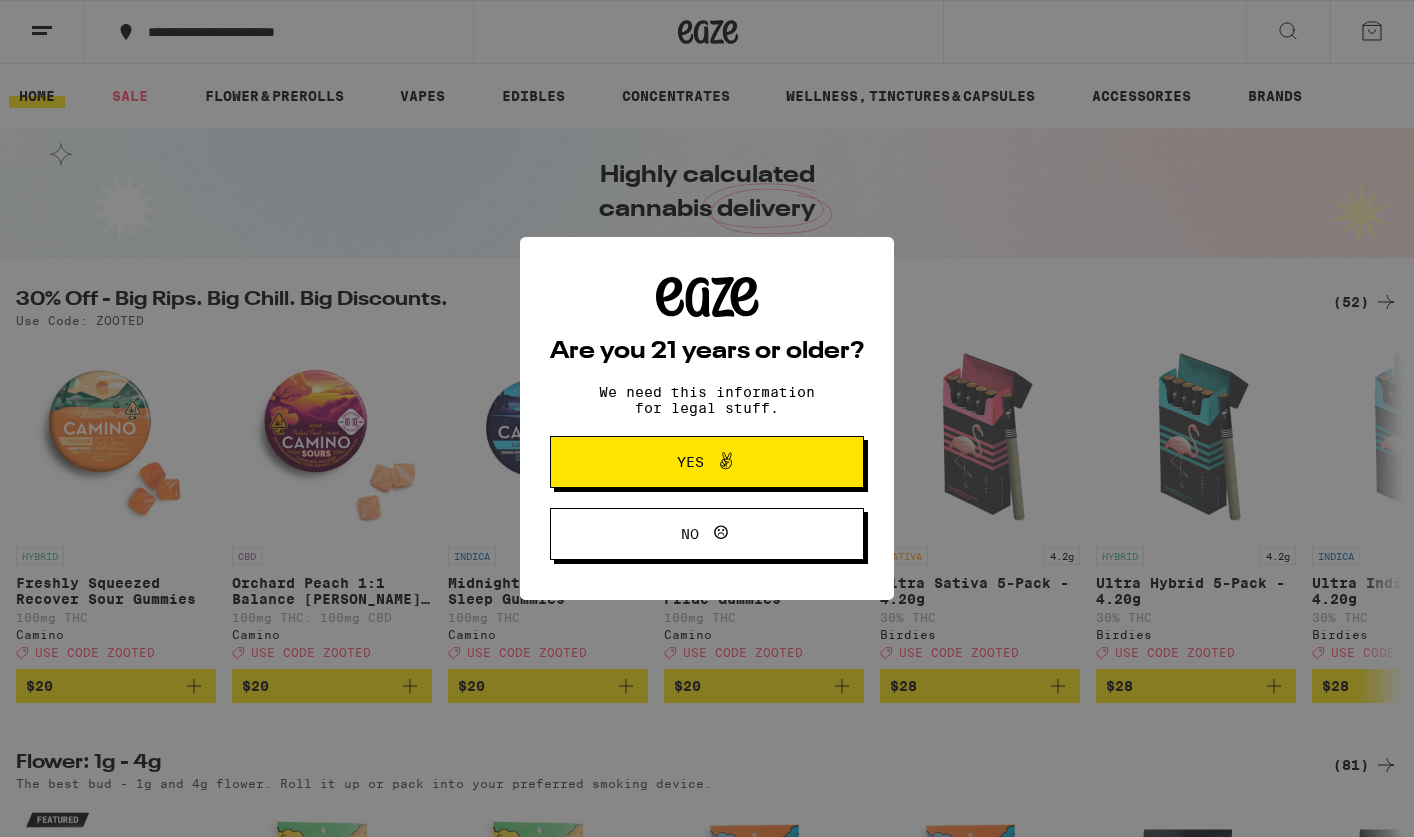 click on "Yes" at bounding box center [707, 462] 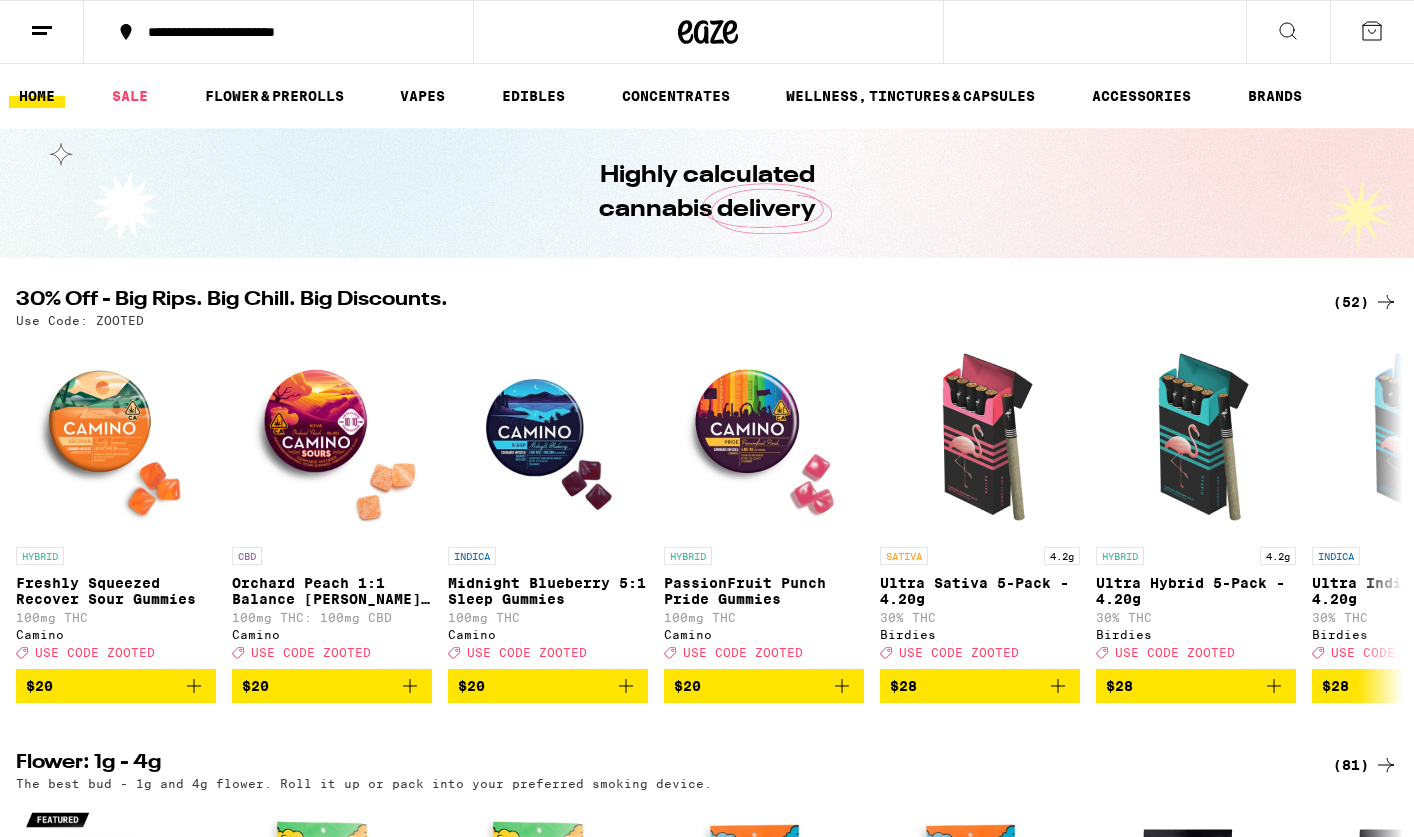 scroll, scrollTop: 0, scrollLeft: 0, axis: both 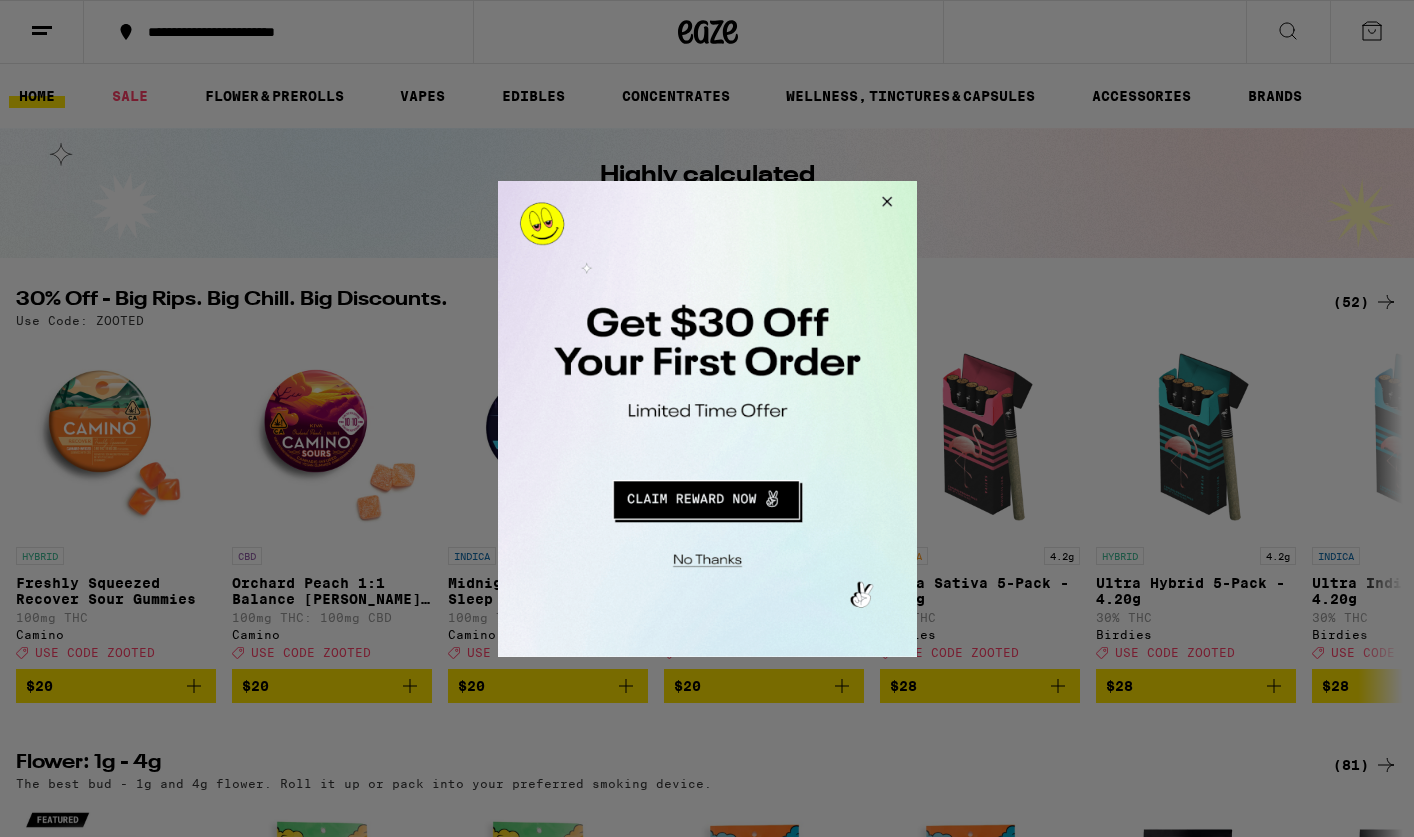 click at bounding box center [703, 556] 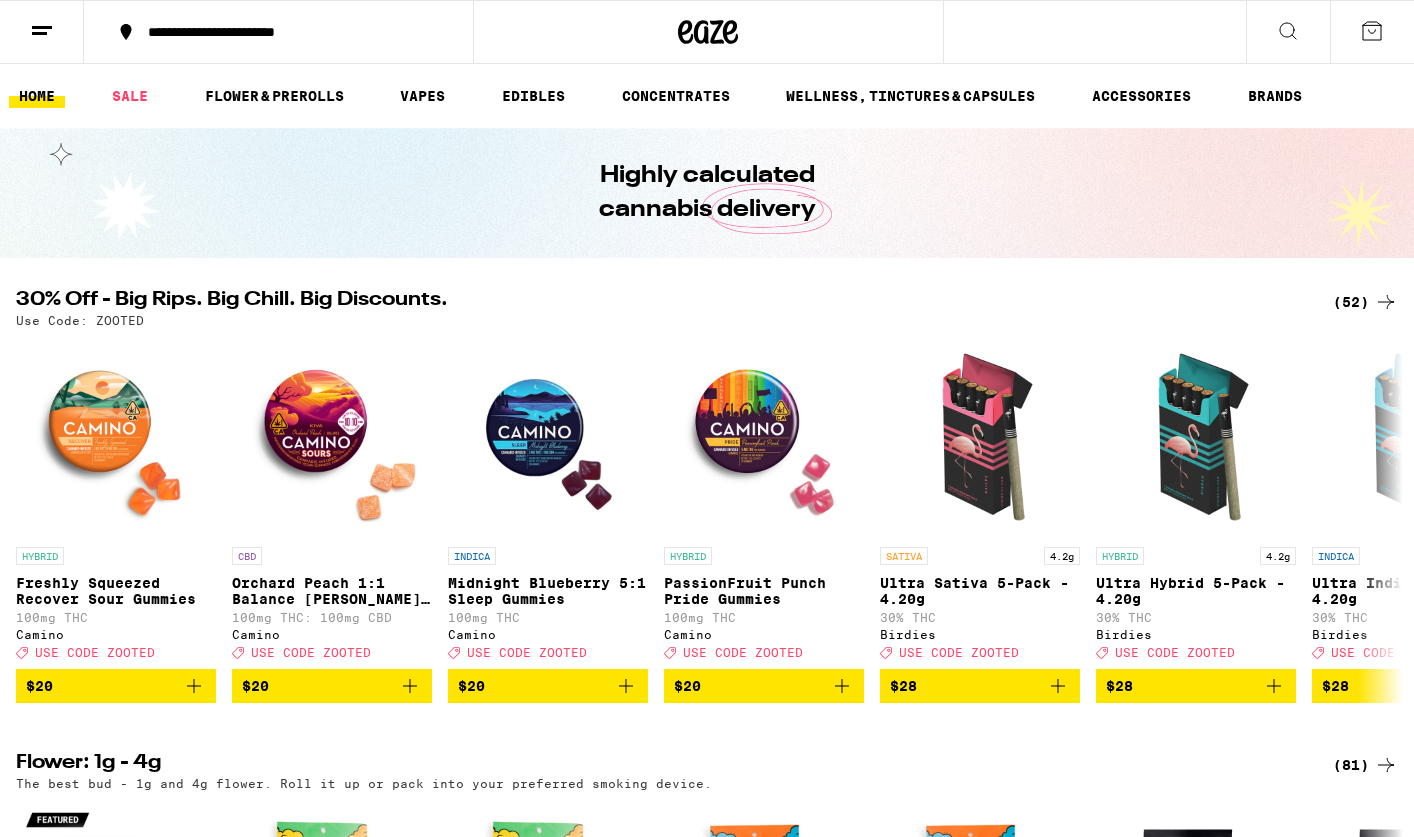 click 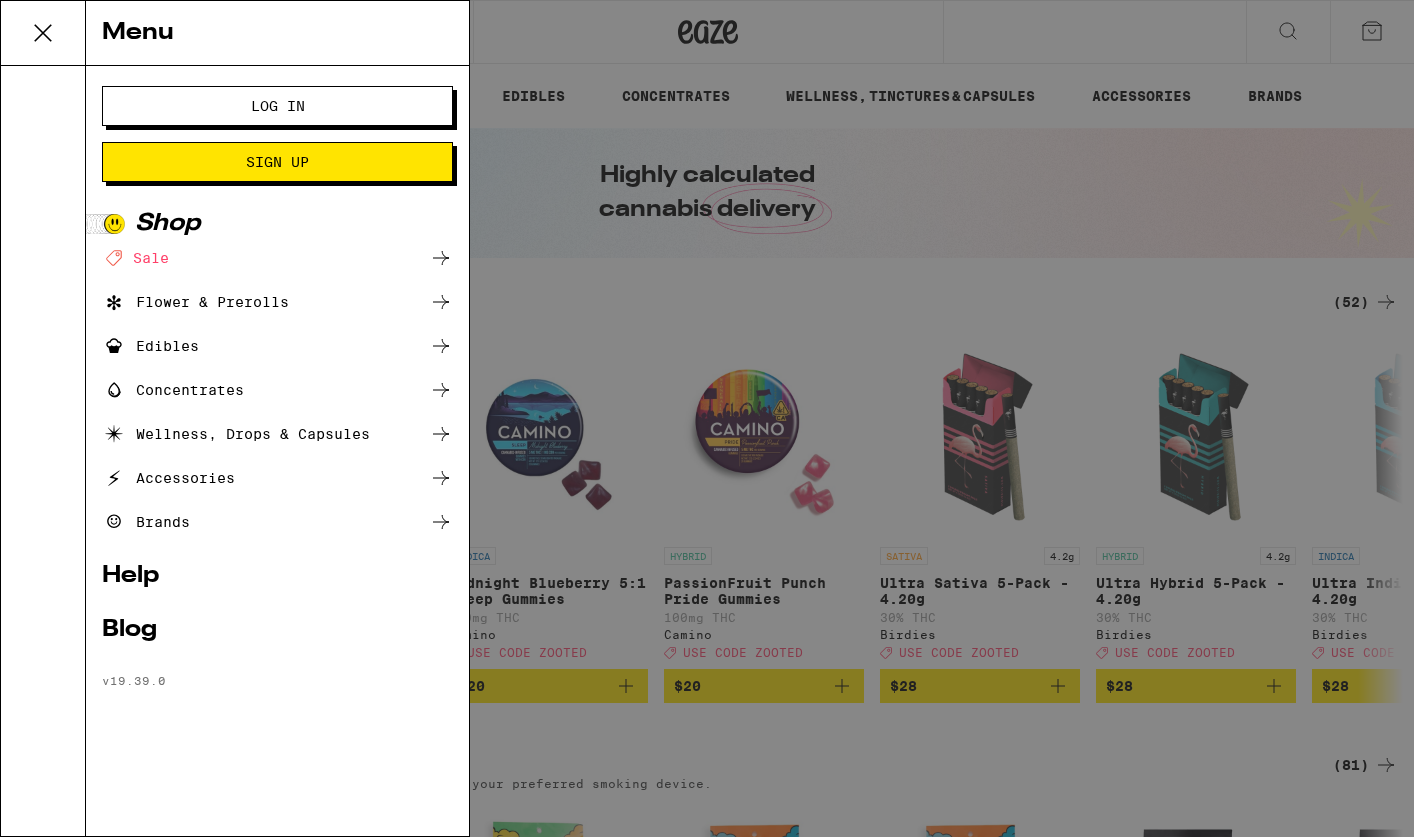 scroll, scrollTop: 0, scrollLeft: 0, axis: both 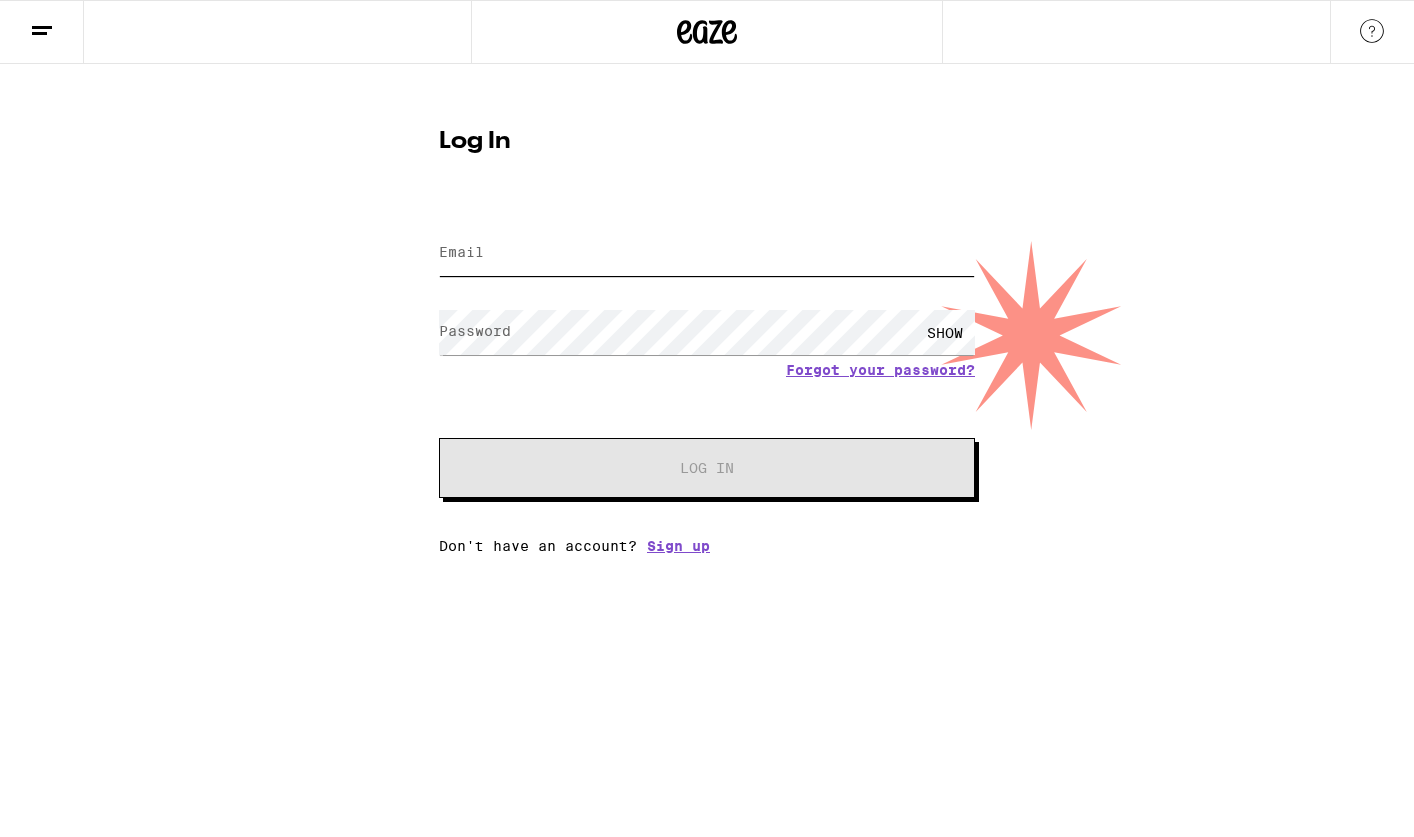 type on "[EMAIL_ADDRESS][DOMAIN_NAME]" 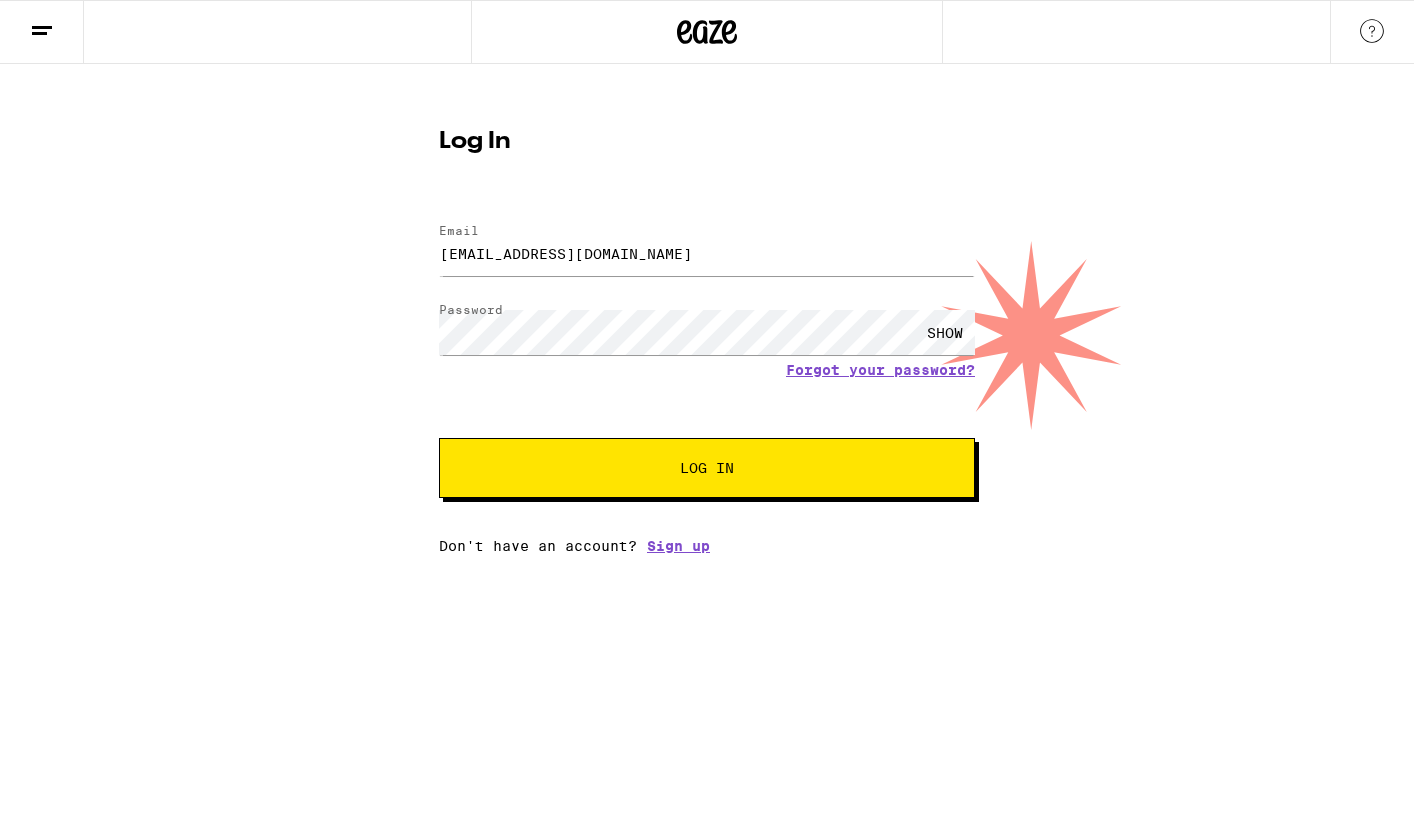 click on "Log In" at bounding box center (707, 468) 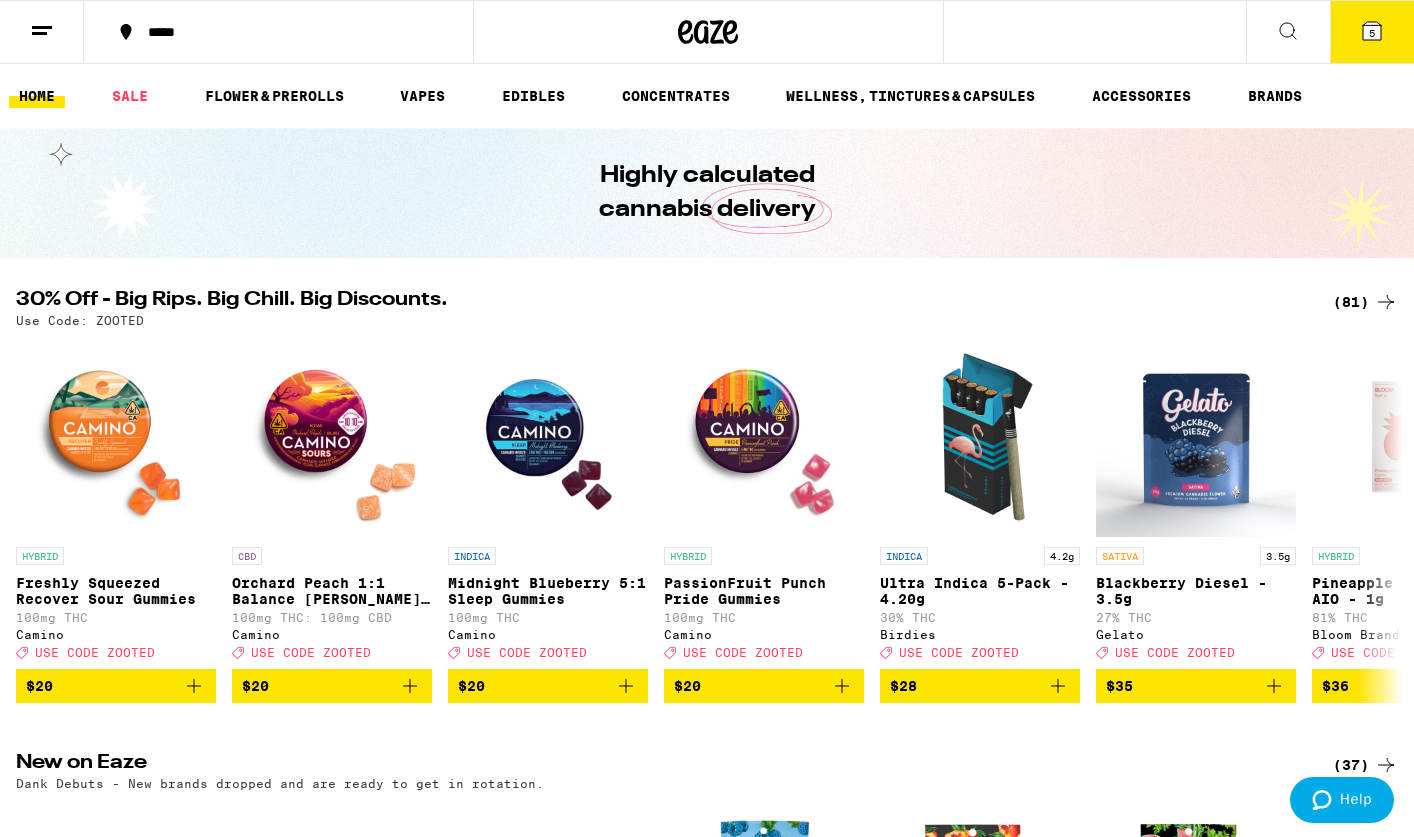 click 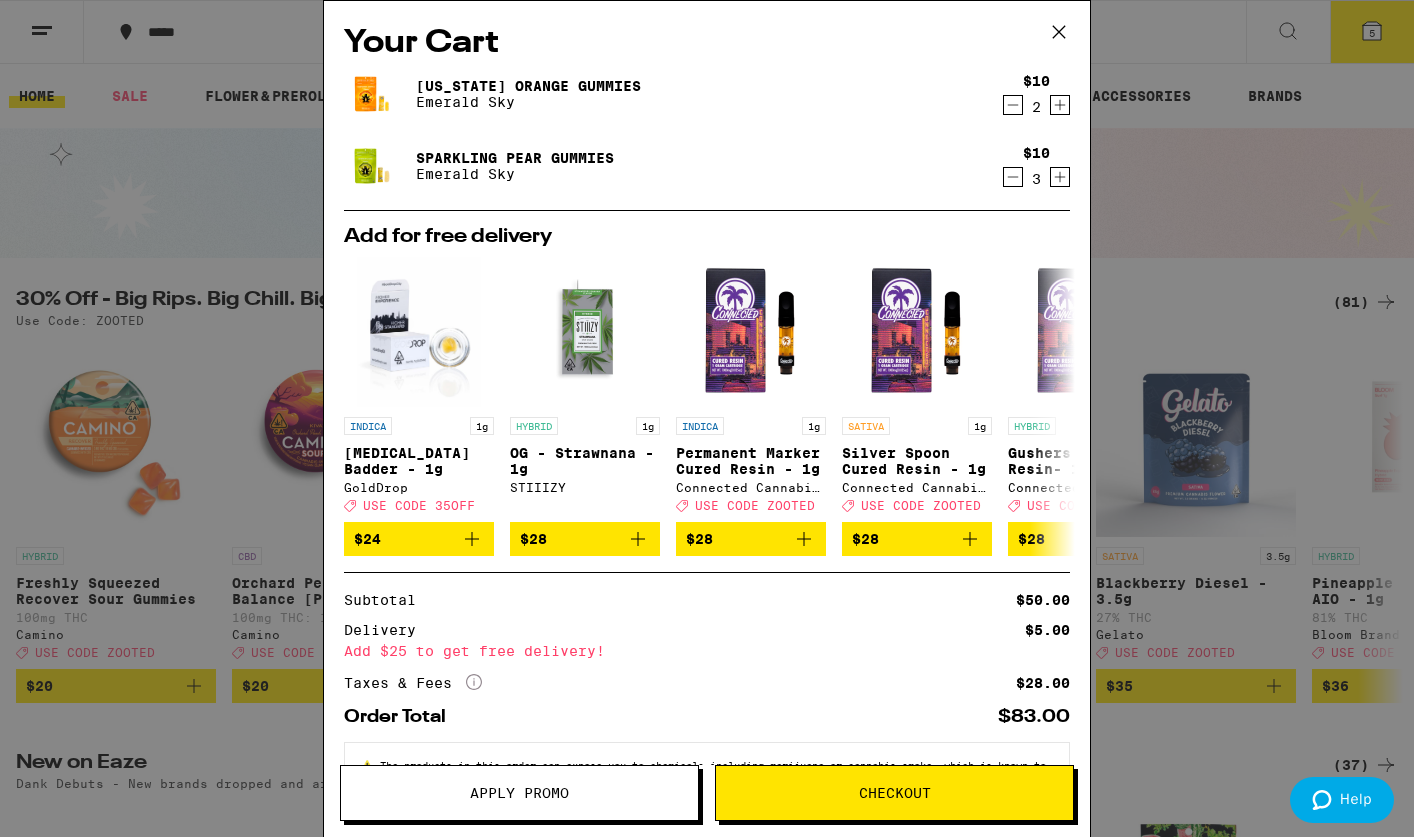 click 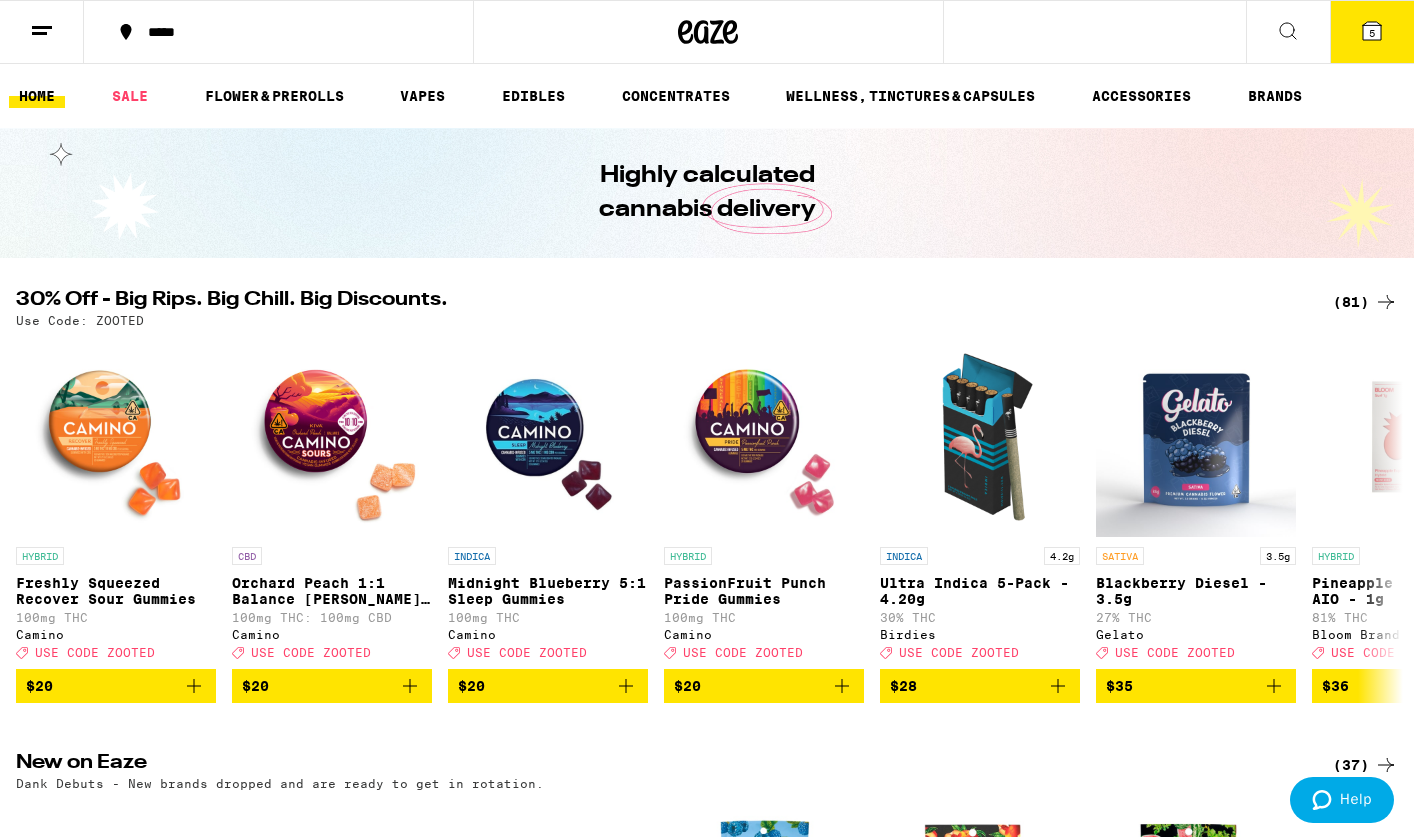 scroll, scrollTop: 0, scrollLeft: 0, axis: both 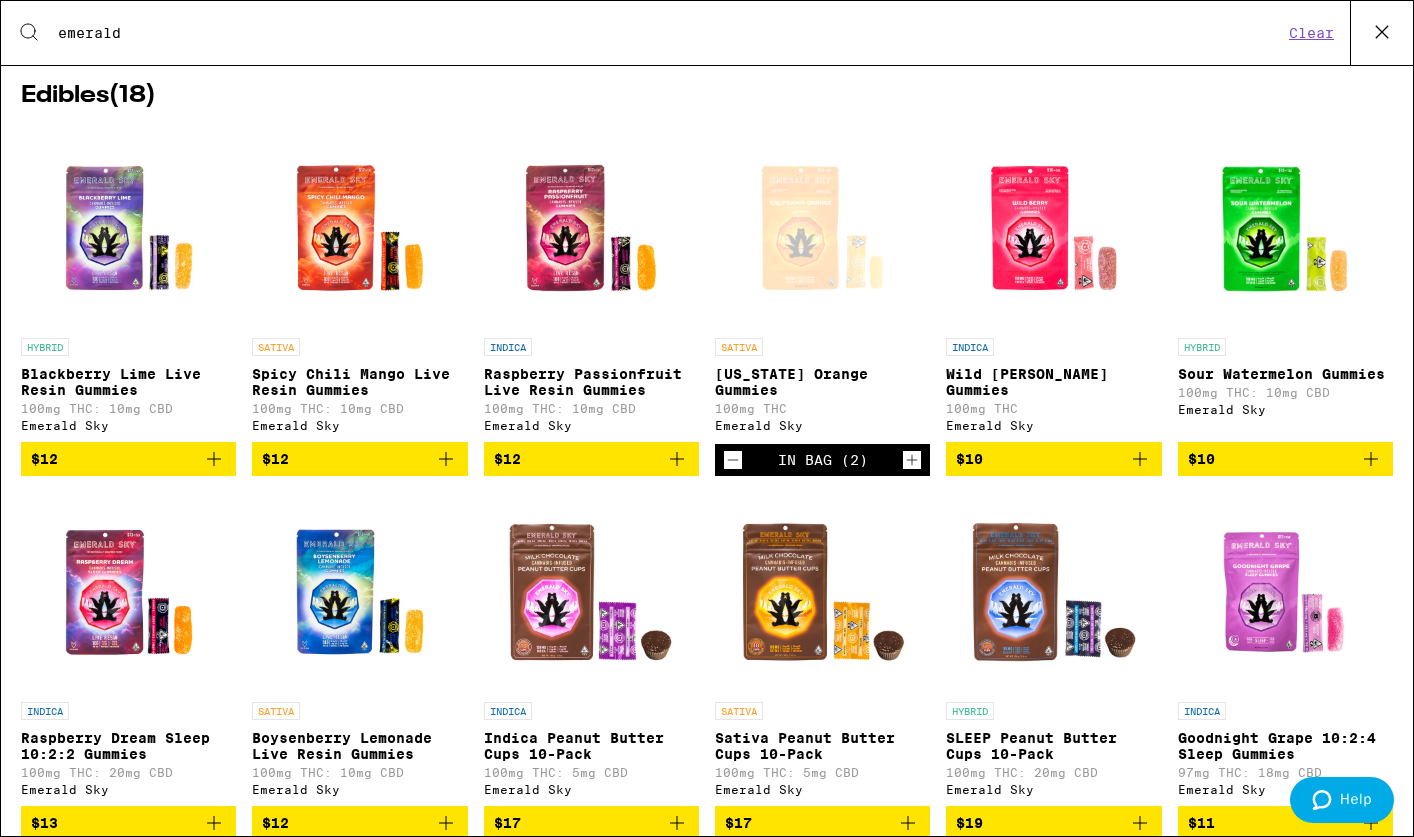 type on "emerald" 